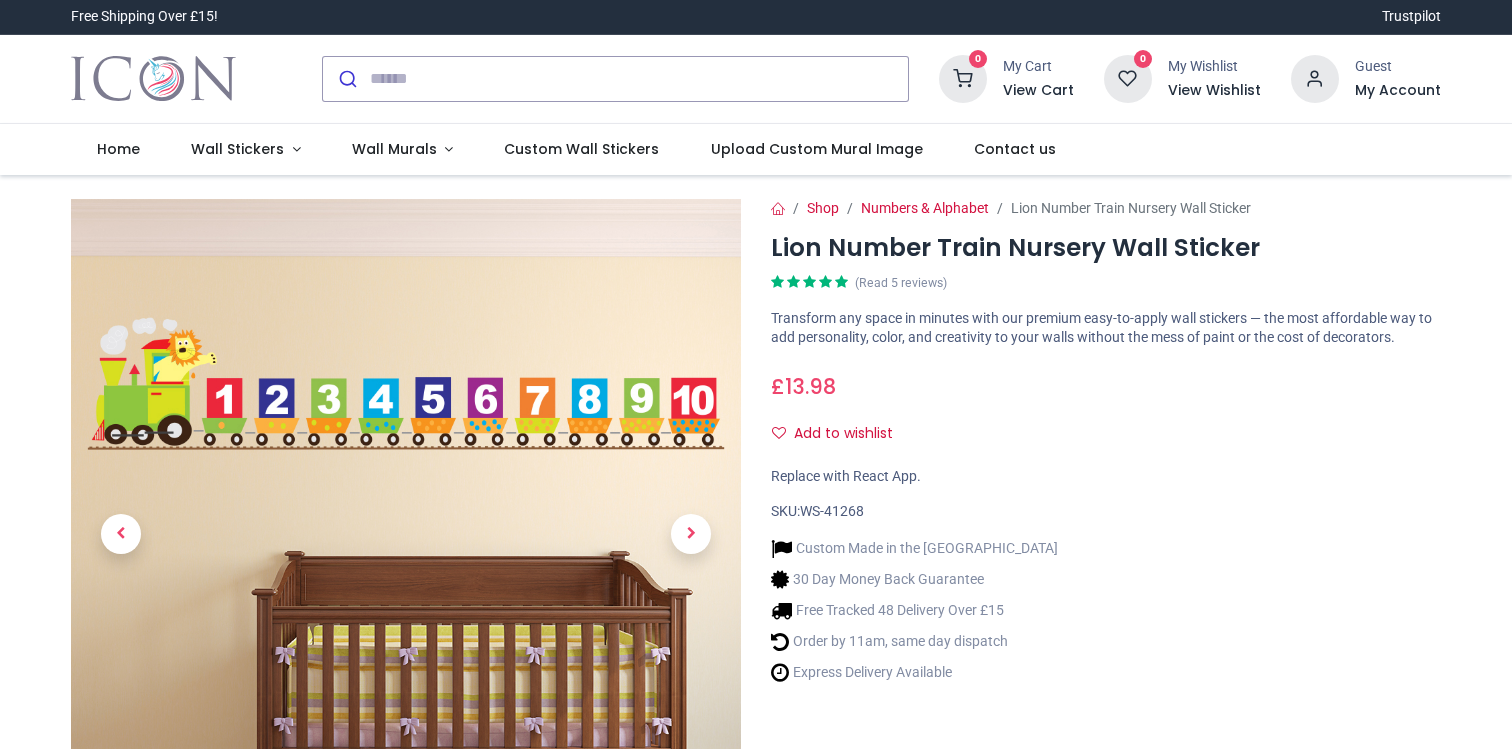 scroll, scrollTop: 0, scrollLeft: 0, axis: both 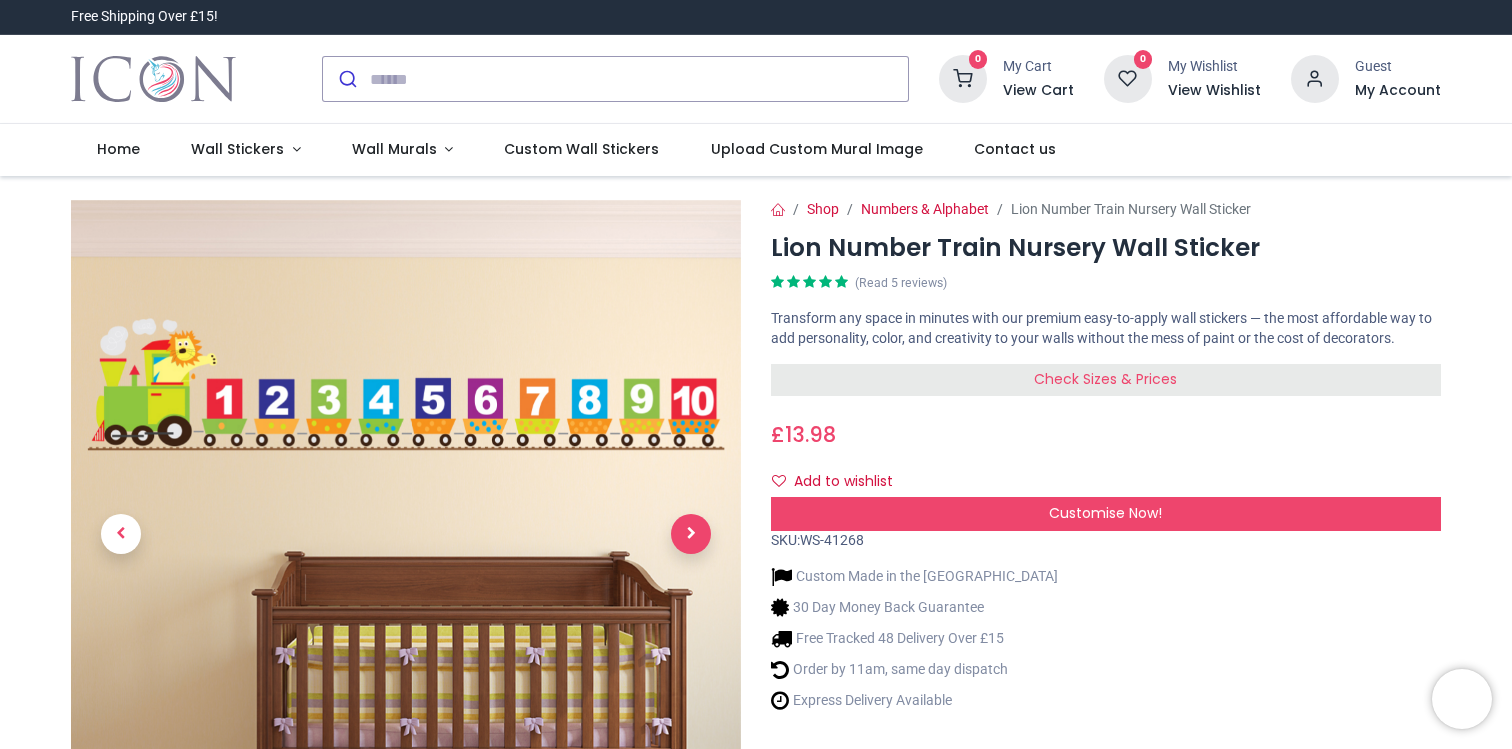 click at bounding box center [691, 534] 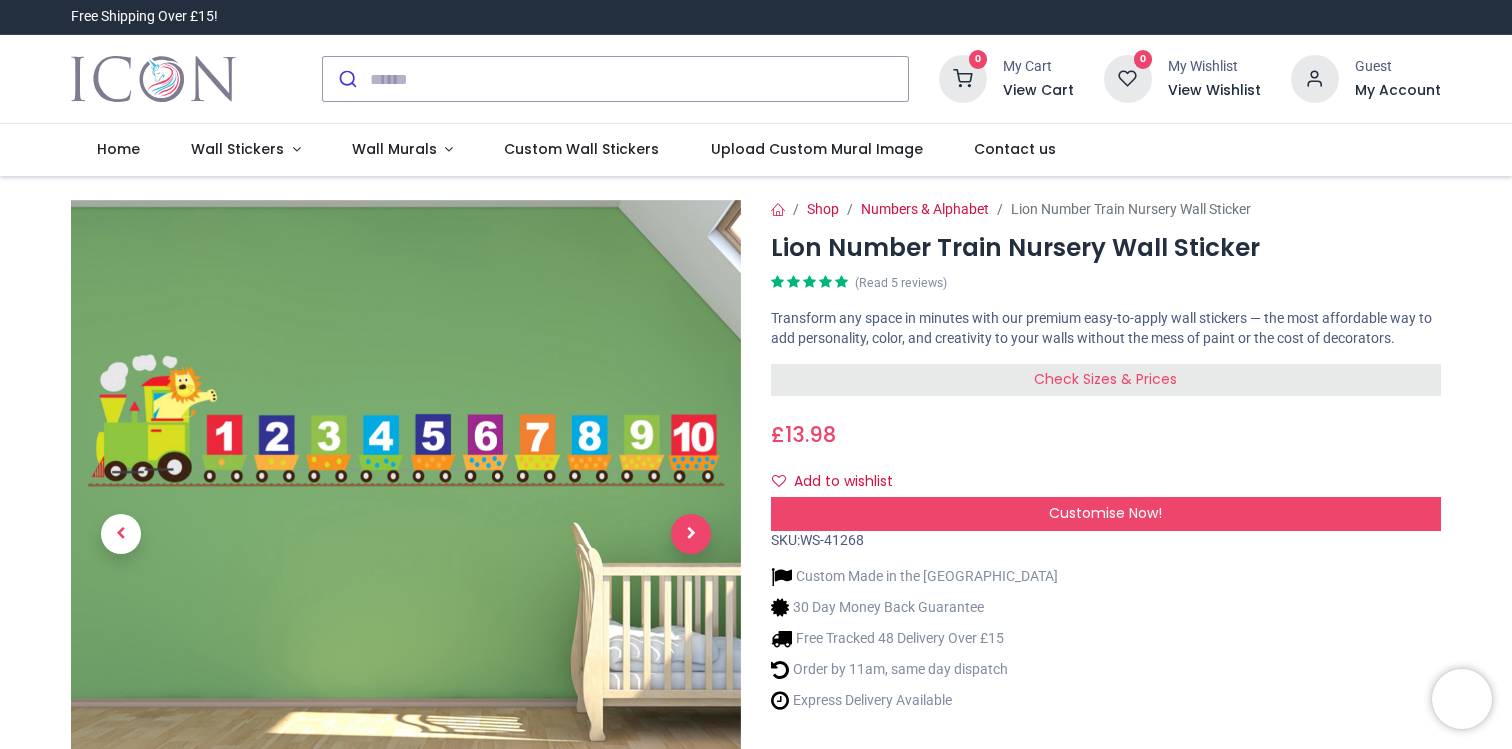 click at bounding box center [691, 534] 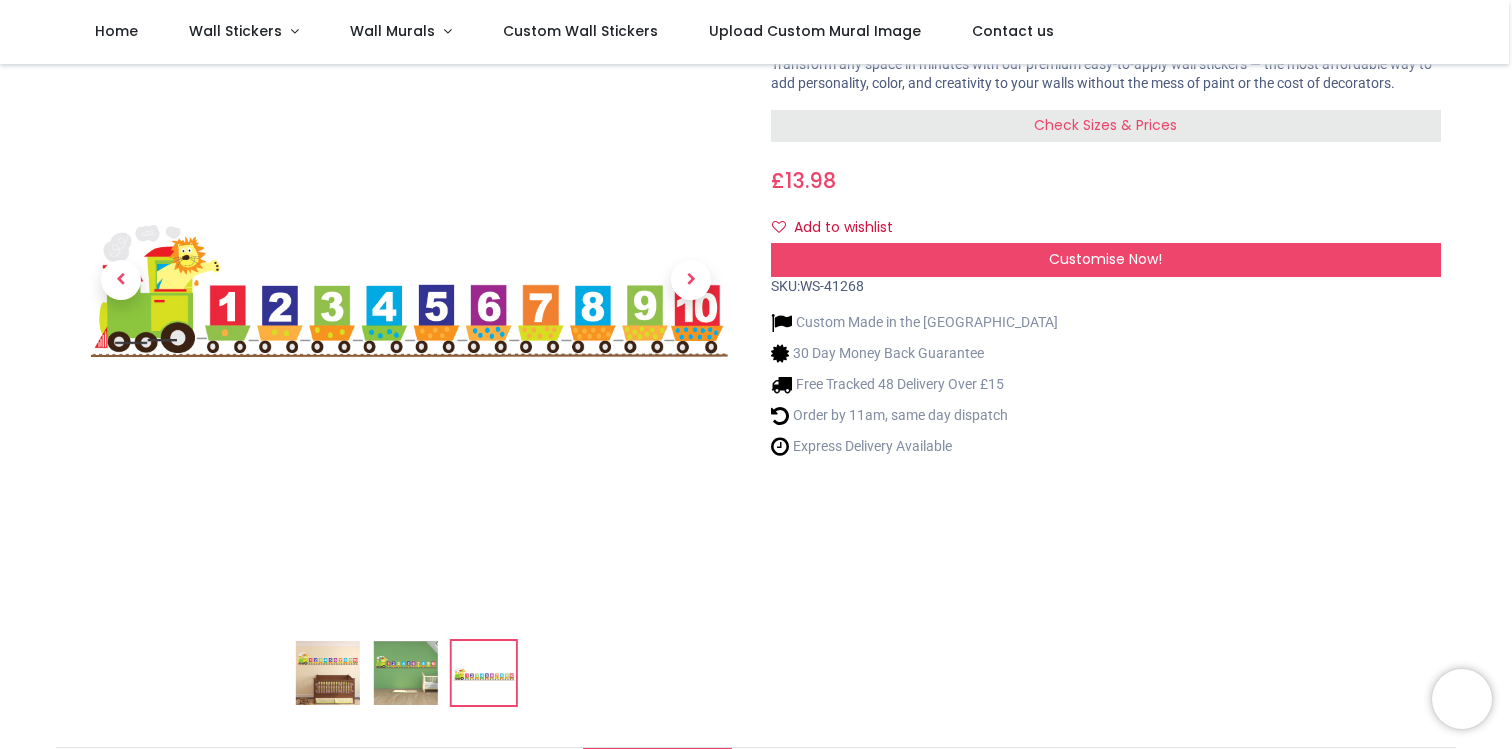 scroll, scrollTop: 0, scrollLeft: 0, axis: both 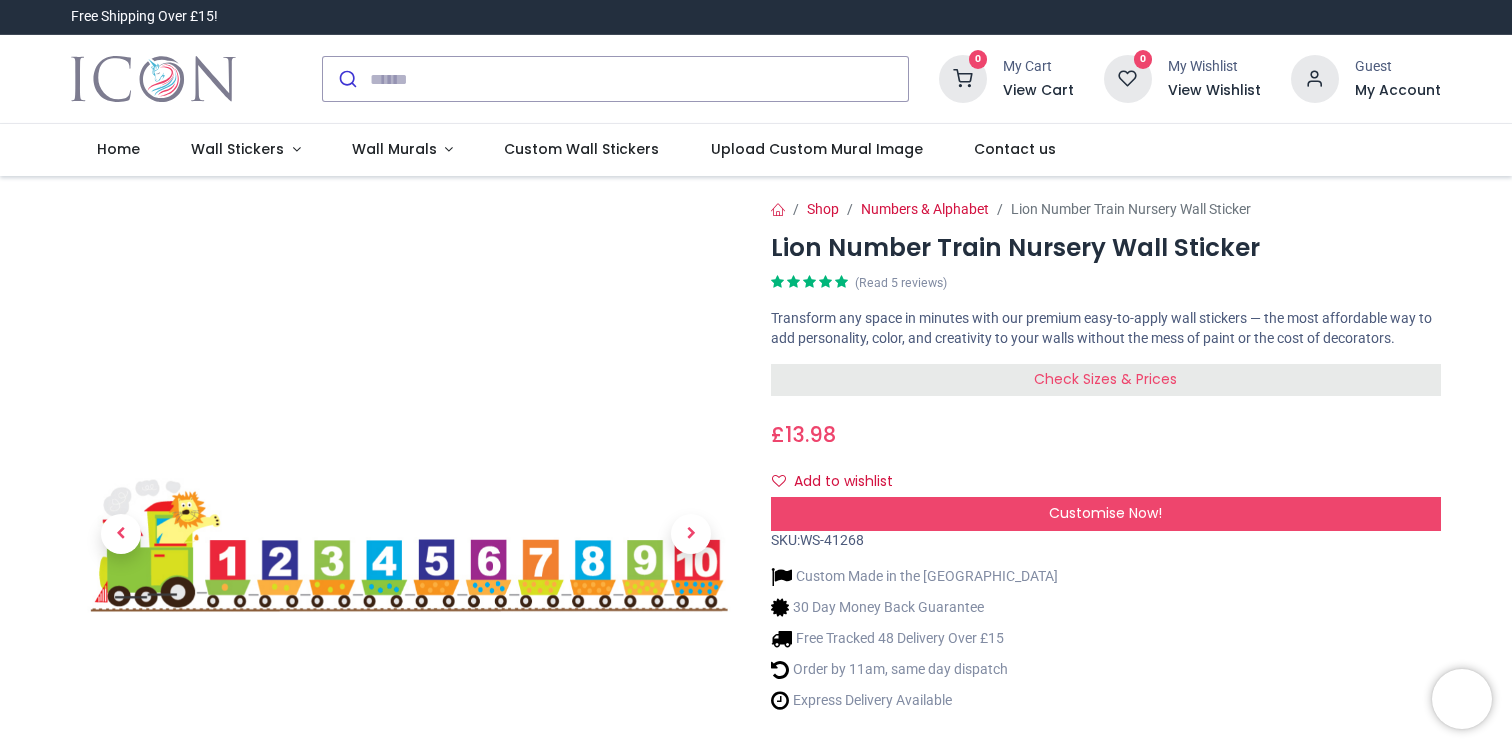 click on "Check Sizes & Prices" at bounding box center (1106, 380) 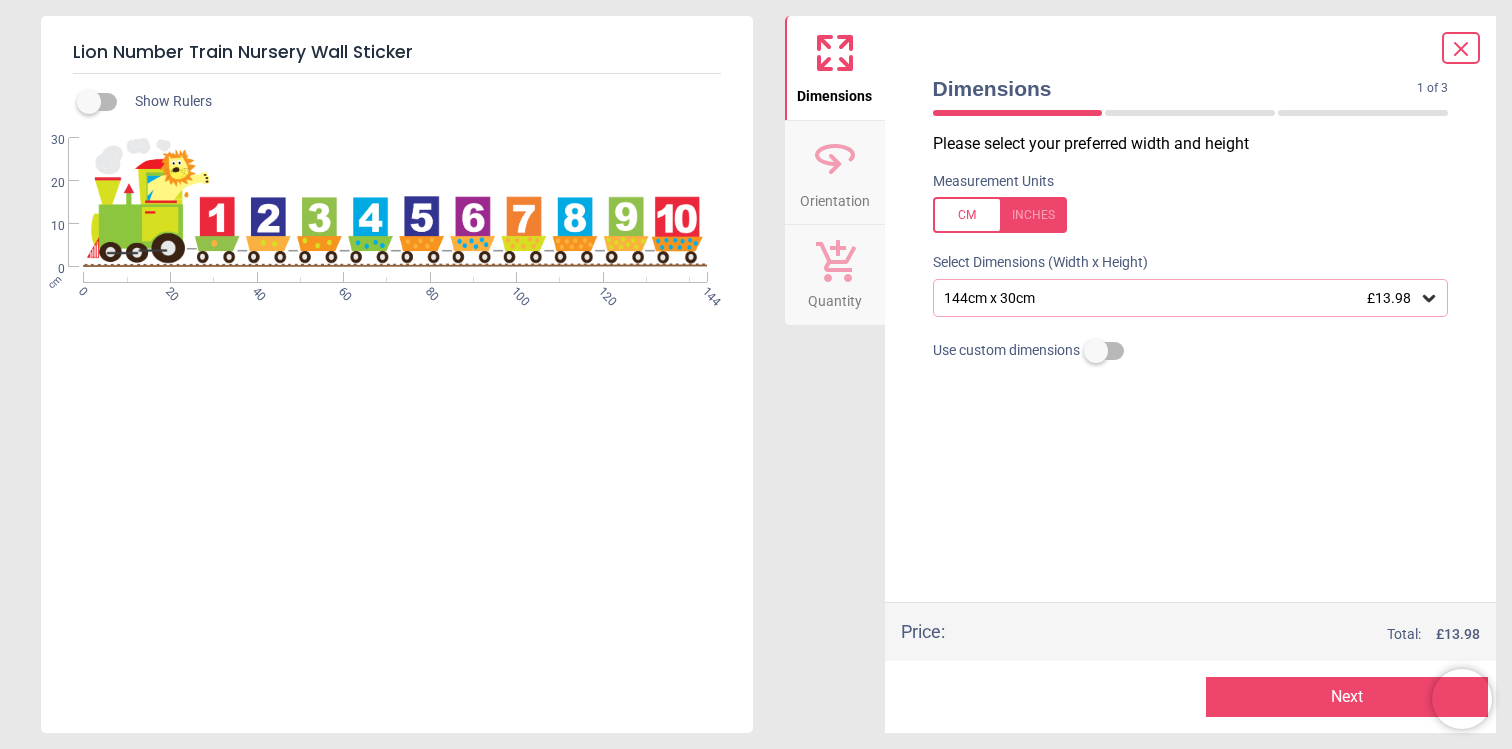 click on "144cm  x  30cm       £13.98" at bounding box center [1191, 298] 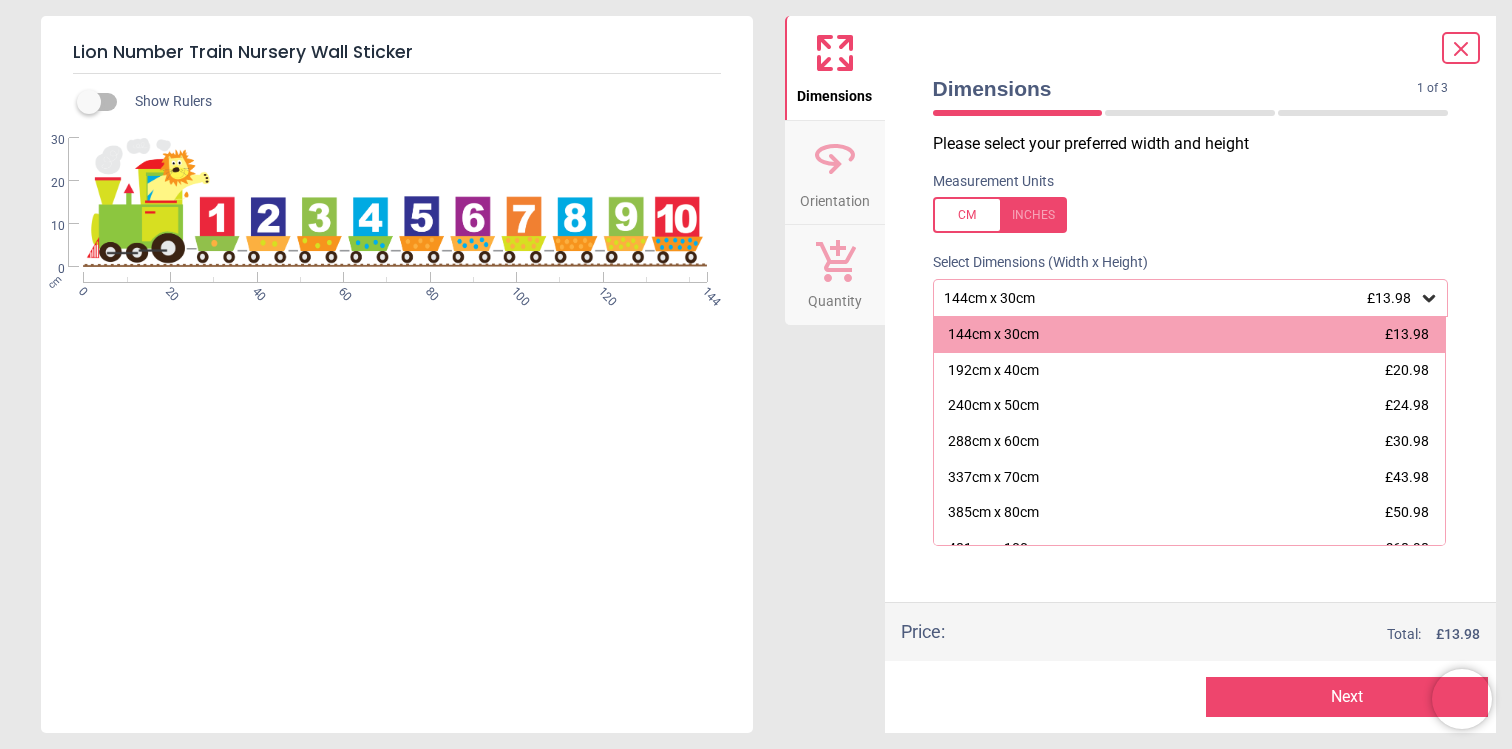 click 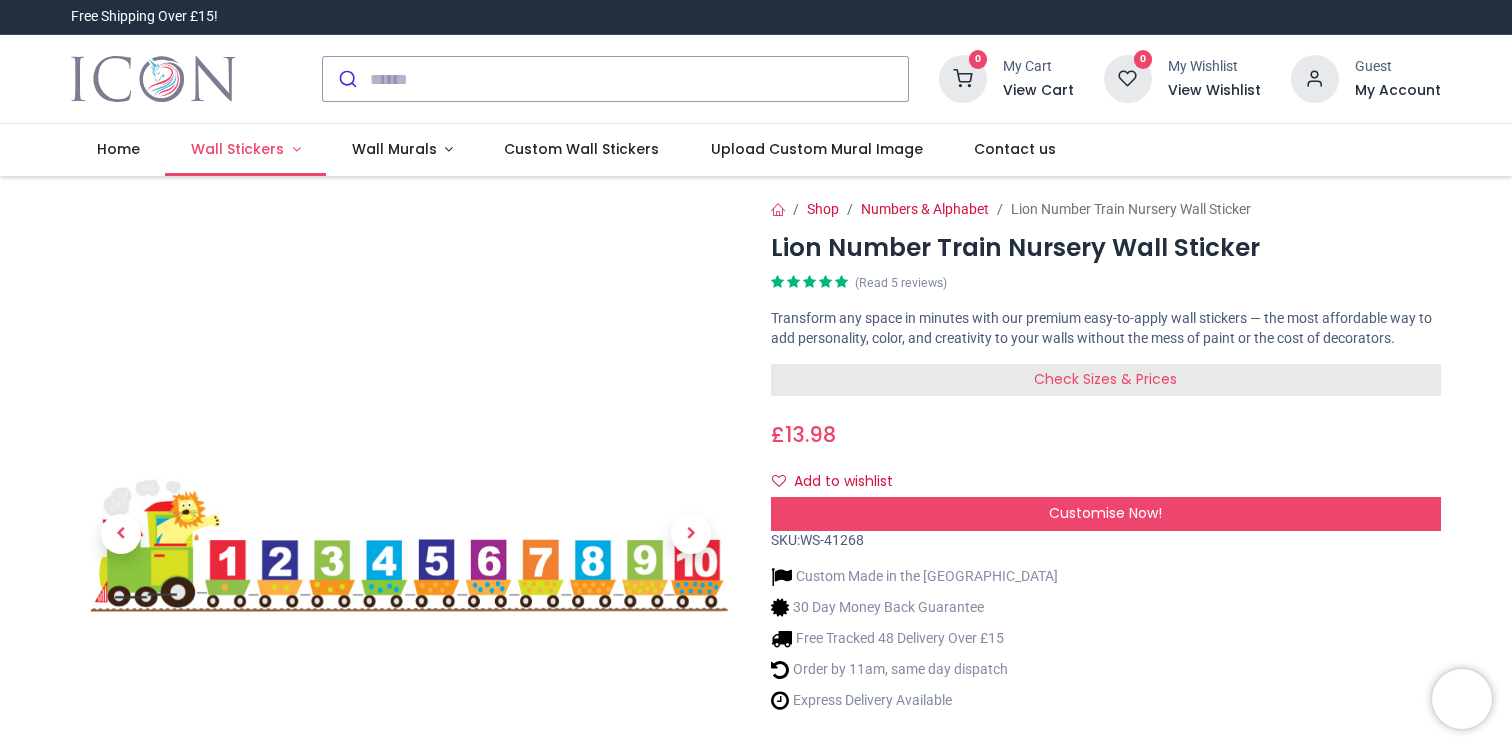 click on "Wall Stickers" at bounding box center [245, 150] 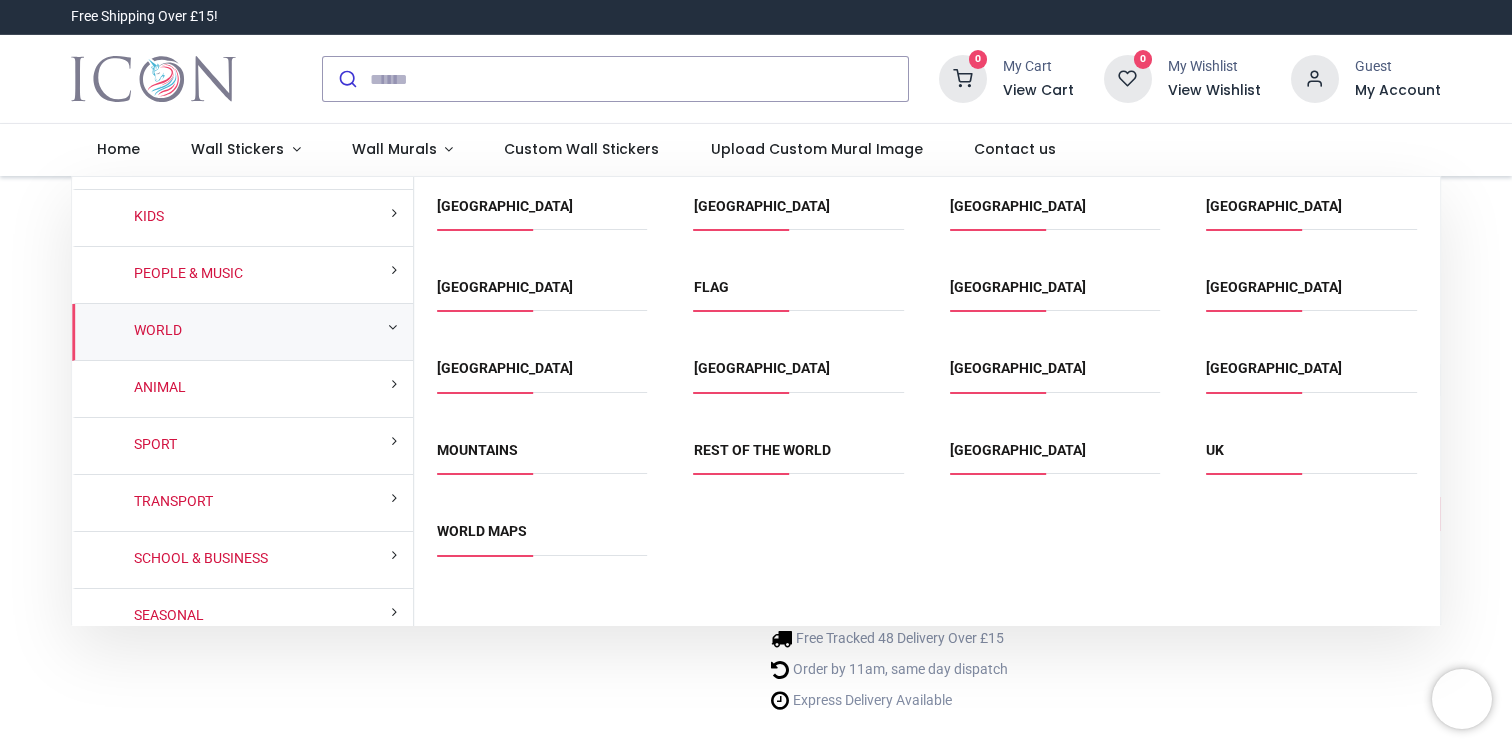 scroll, scrollTop: 0, scrollLeft: 0, axis: both 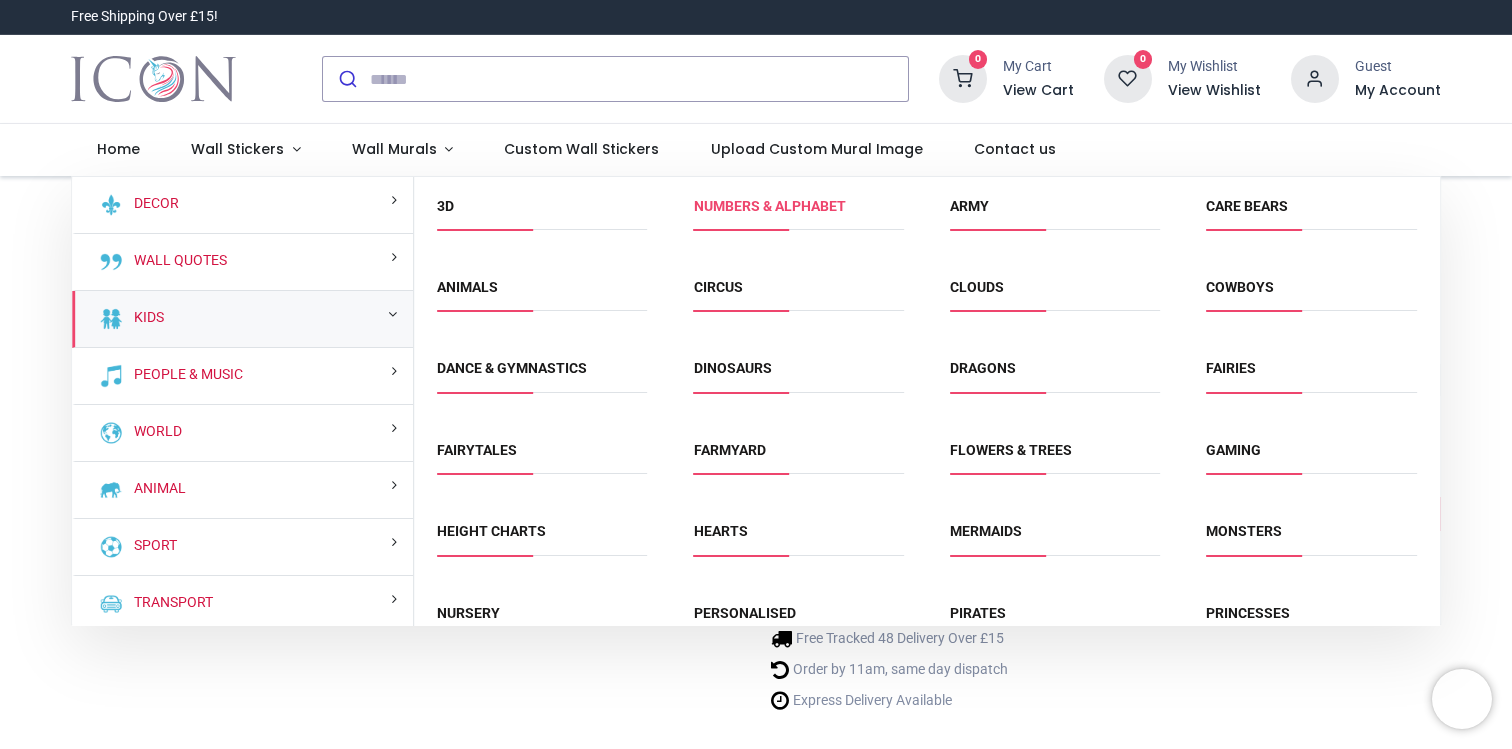 click on "Numbers & Alphabet" at bounding box center [770, 206] 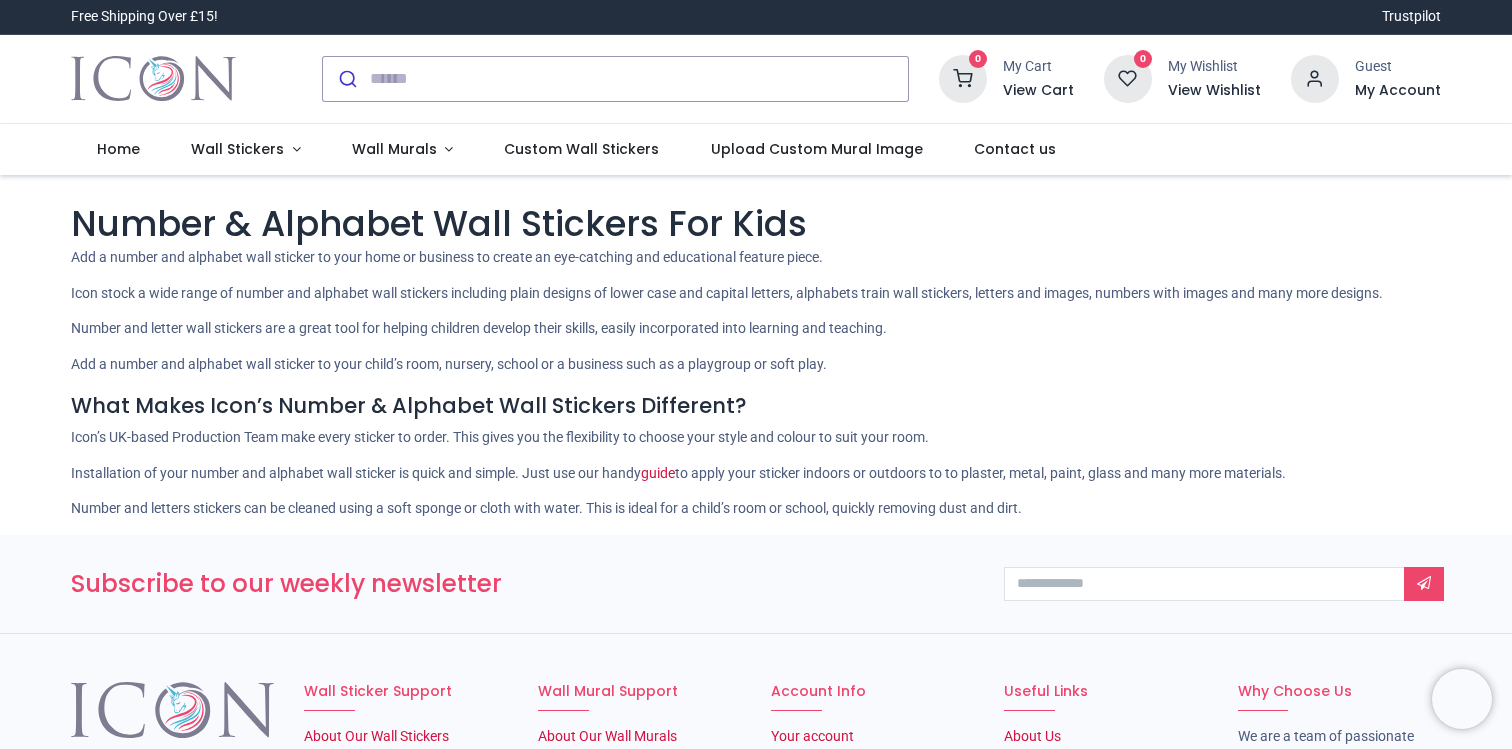 scroll, scrollTop: 0, scrollLeft: 0, axis: both 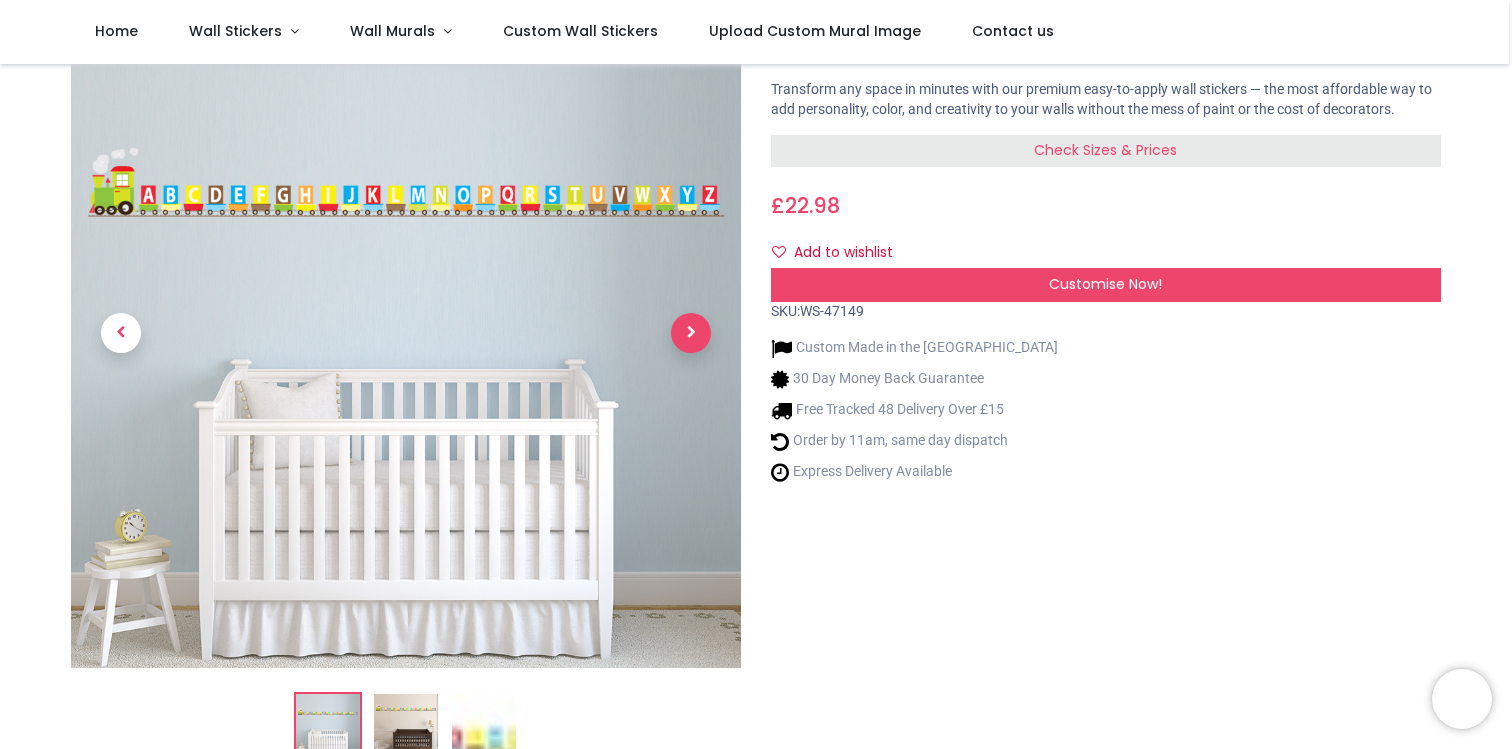 click at bounding box center [691, 333] 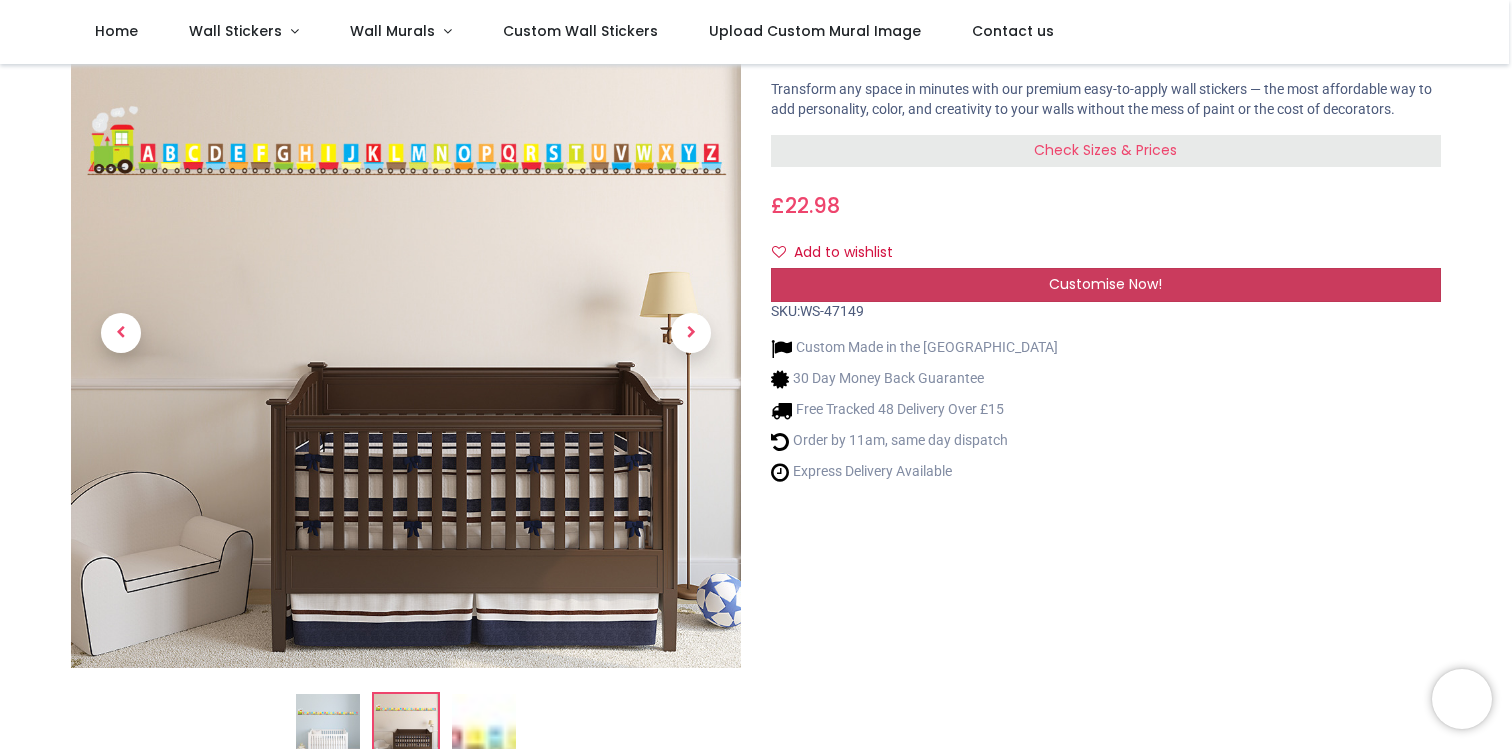 click on "Customise Now!" at bounding box center [1106, 285] 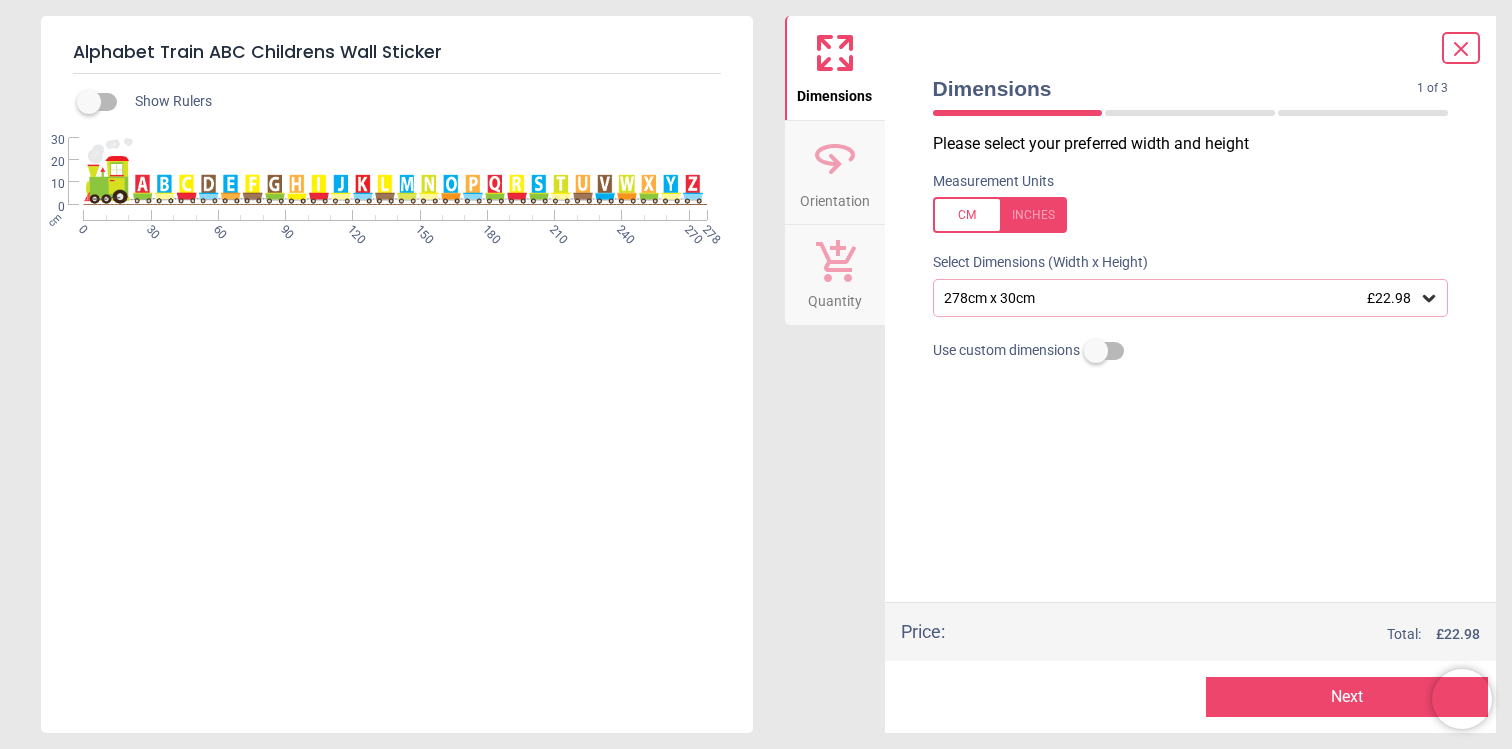 click on "278cm  x  30cm       £22.98" at bounding box center (1181, 298) 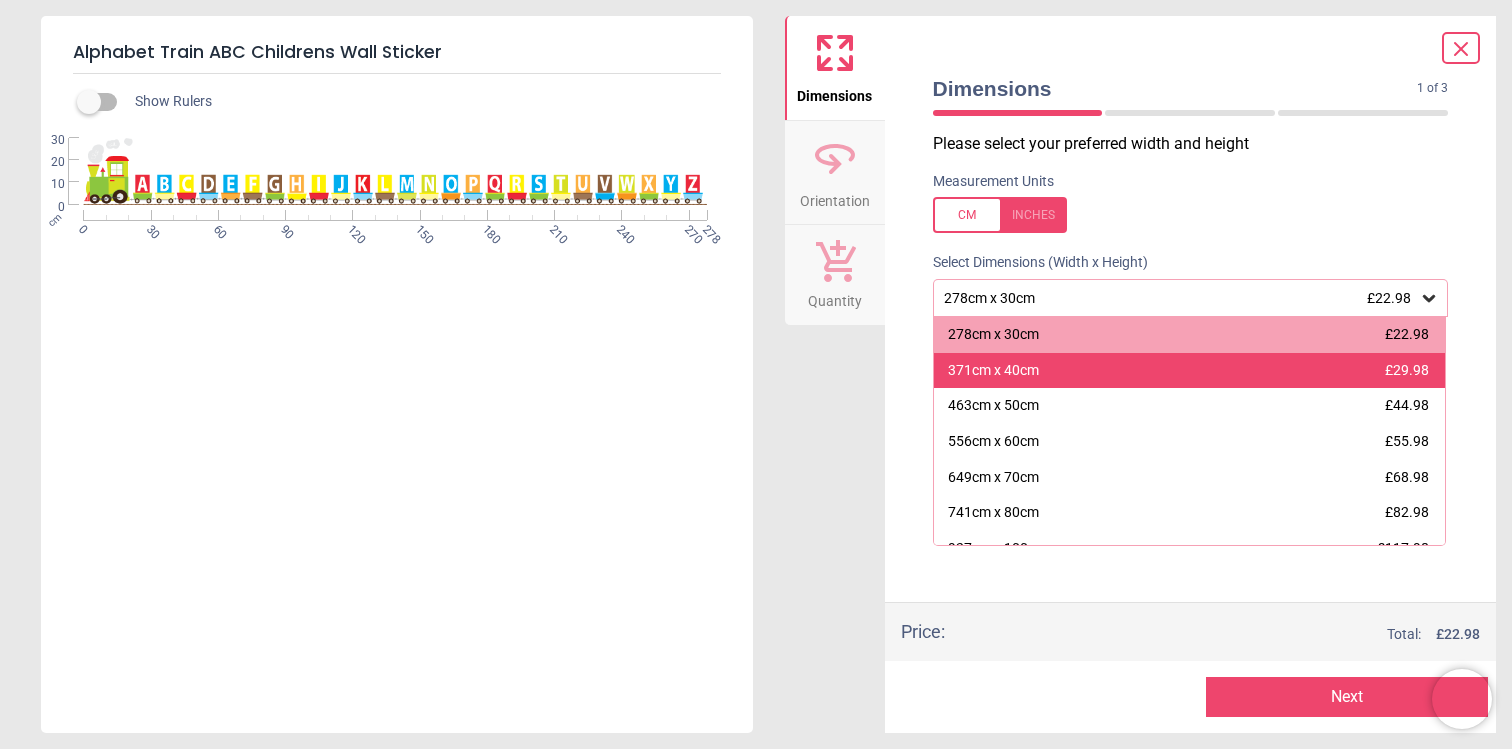 click on "371cm  x  40cm       £29.98" at bounding box center [1190, 371] 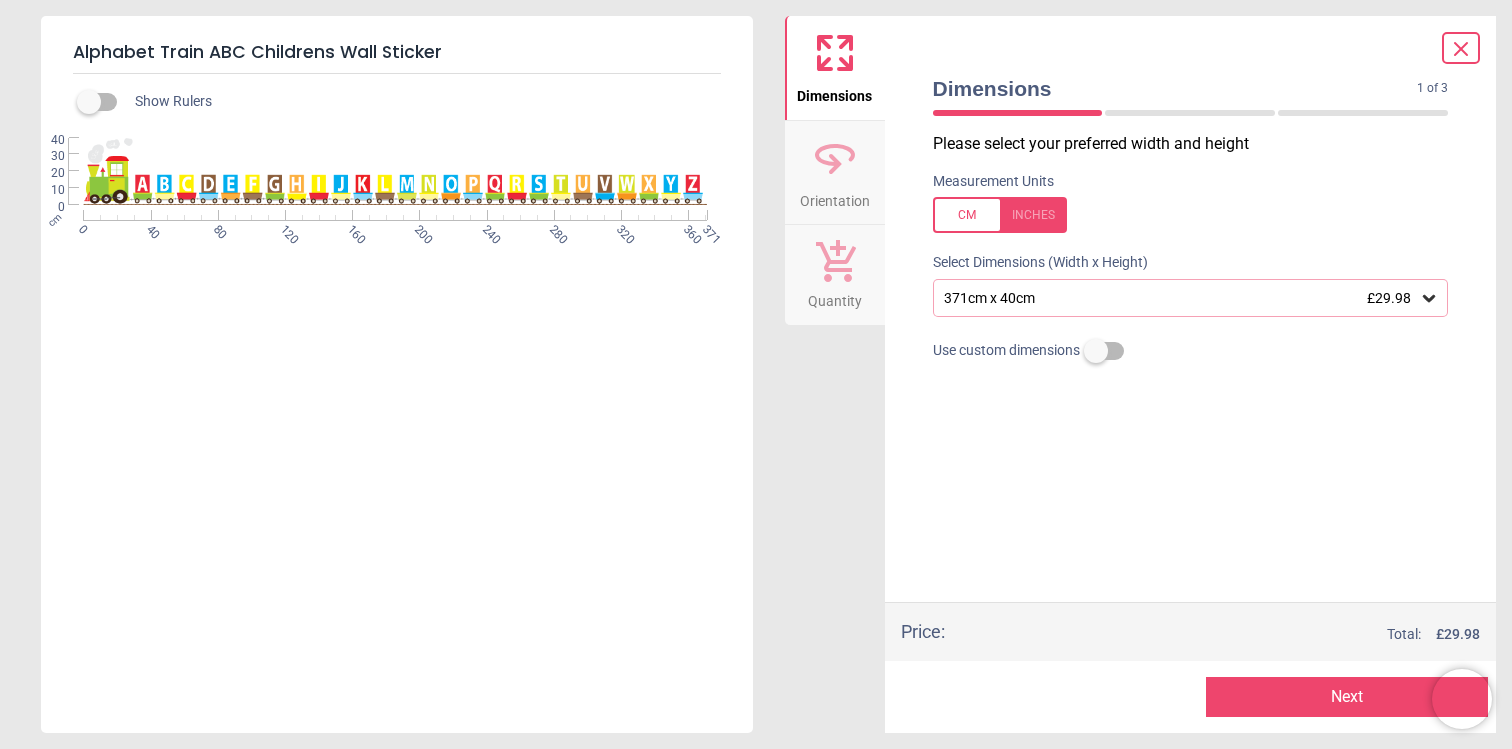 click 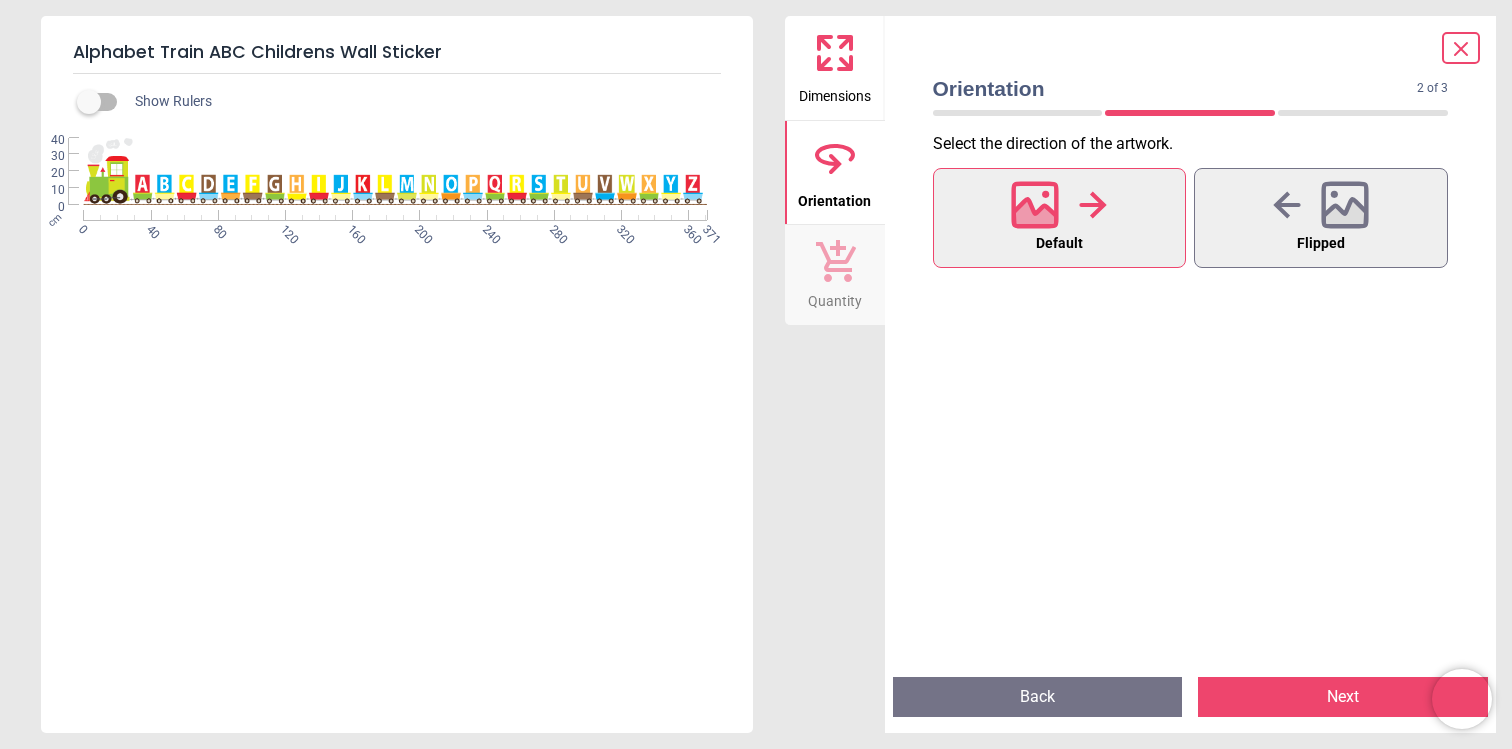 click on "Quantity" at bounding box center (835, 297) 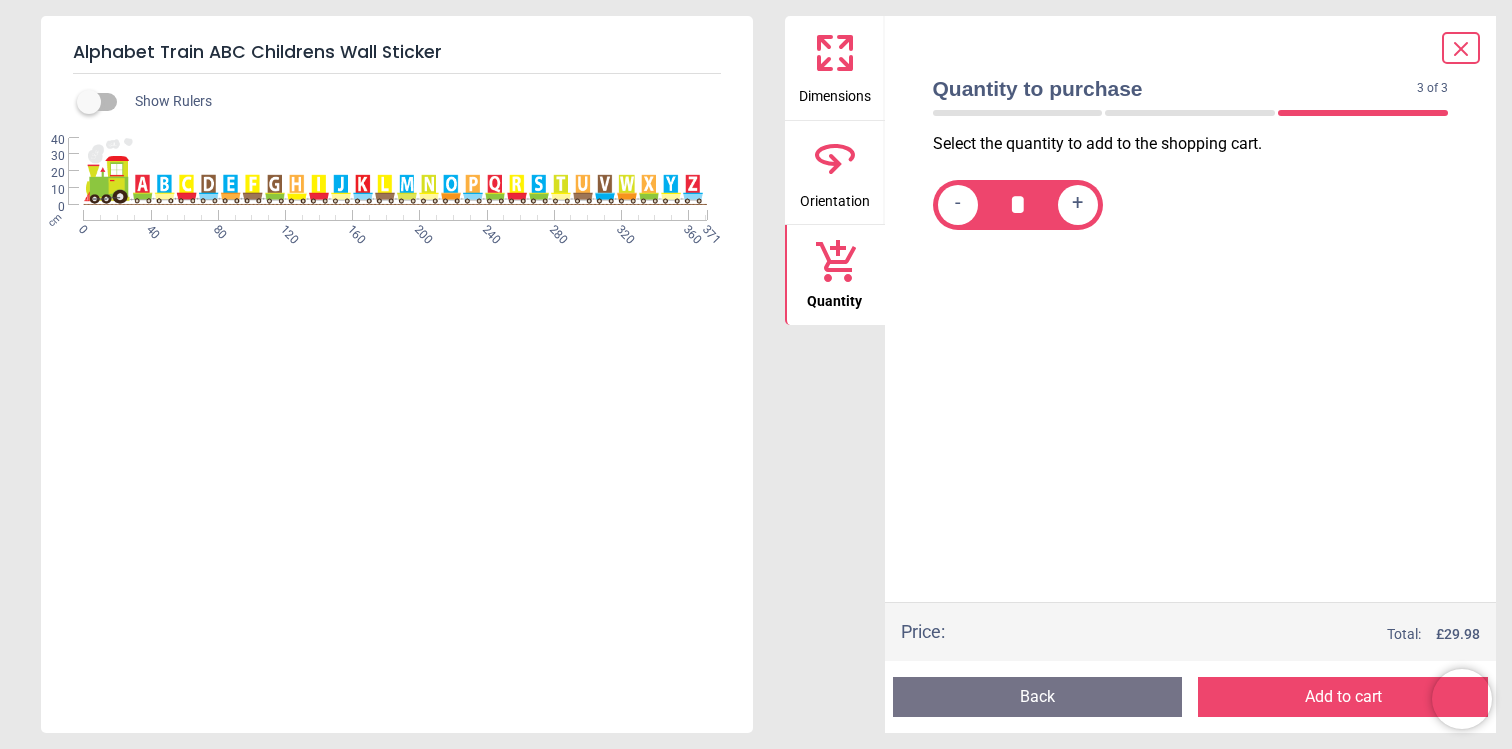 click on "Dimensions" at bounding box center [835, 92] 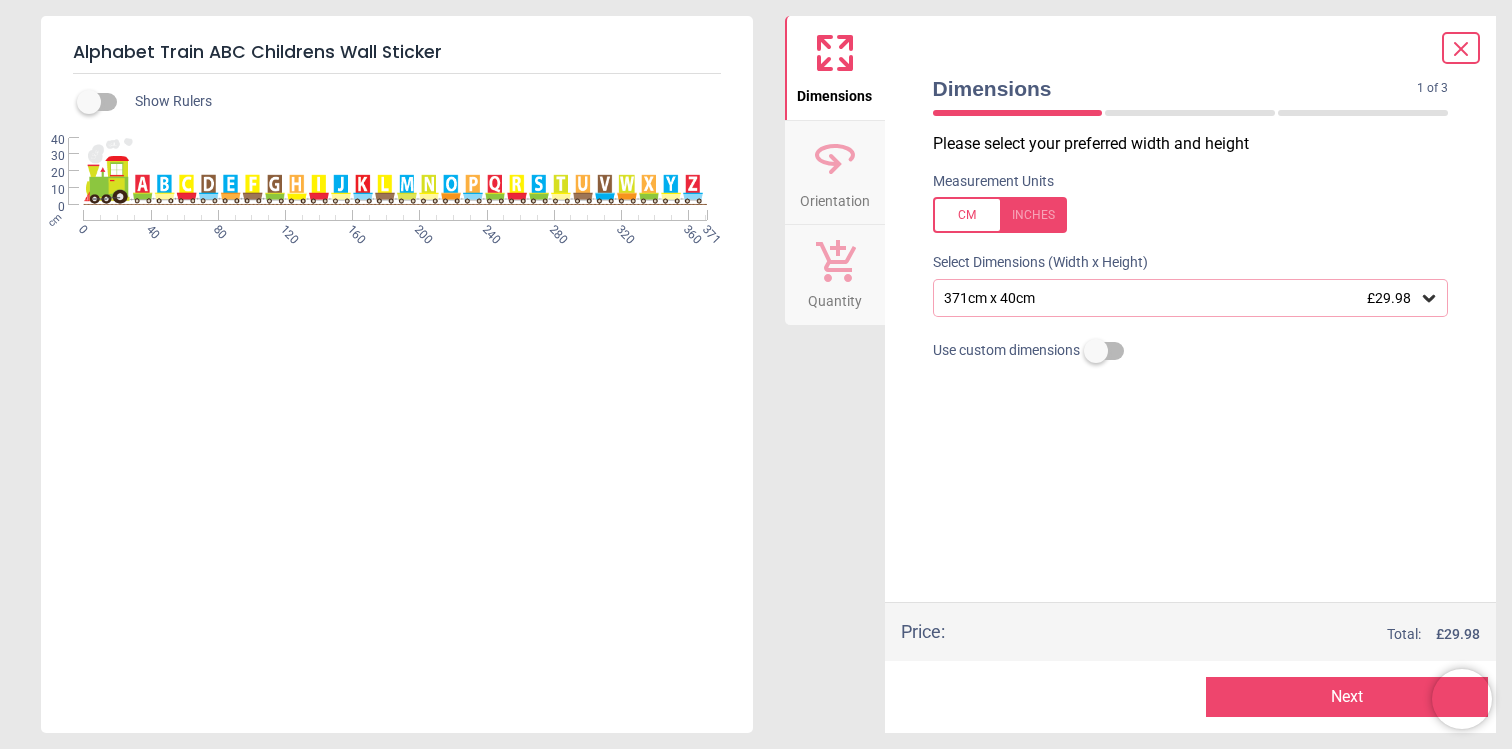 click on "371cm  x  40cm       £29.98" at bounding box center (1181, 298) 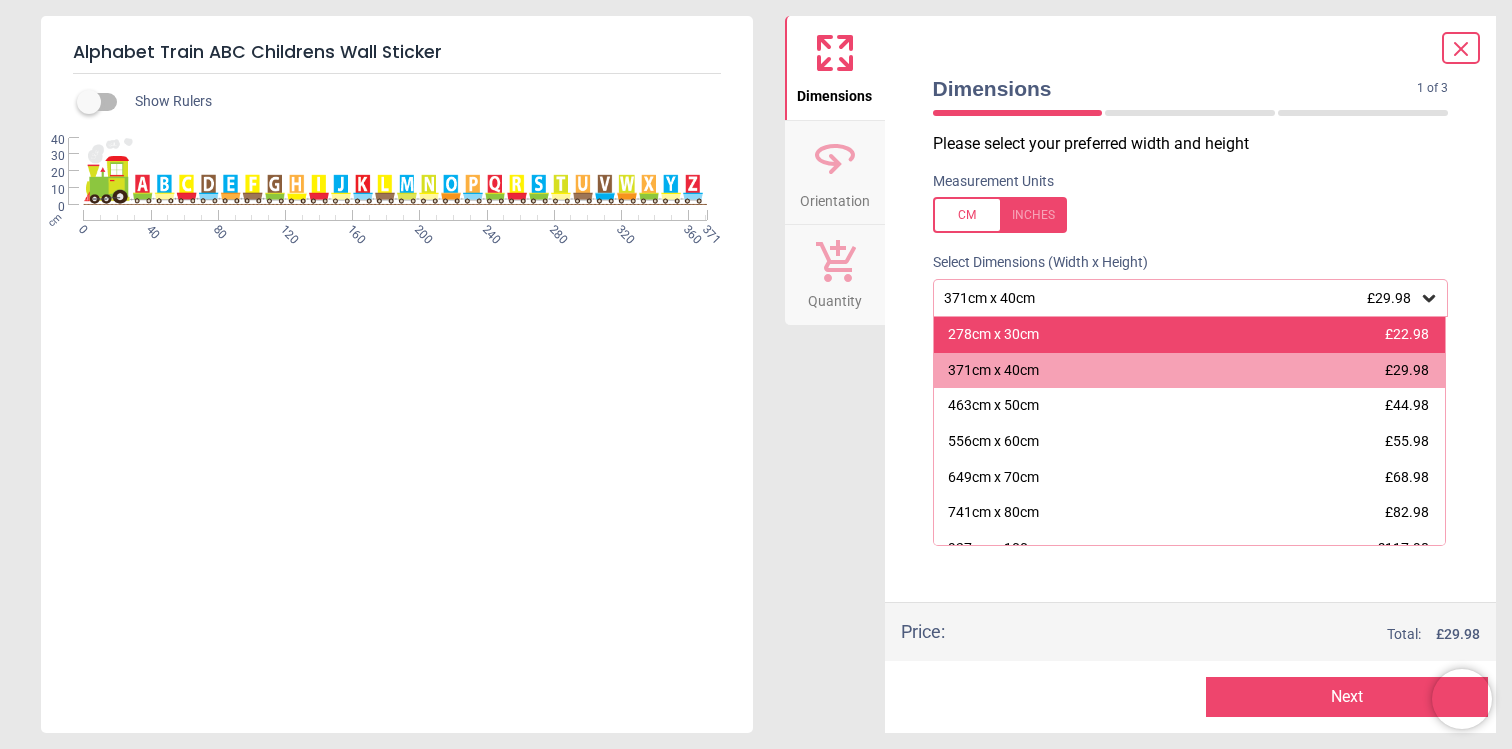 click on "278cm  x  30cm       £22.98" at bounding box center [1190, 335] 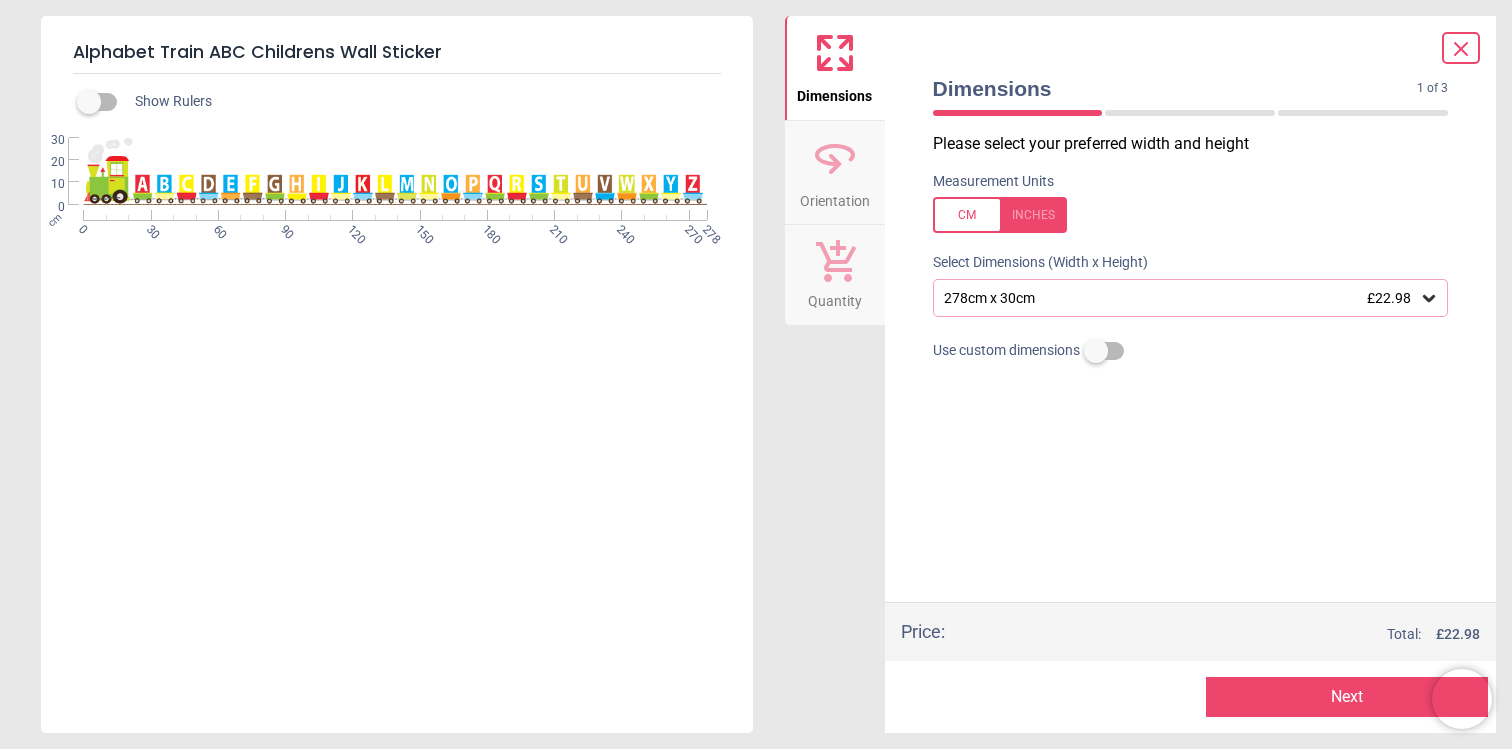 click on "278cm  x  30cm       £22.98" at bounding box center (1181, 298) 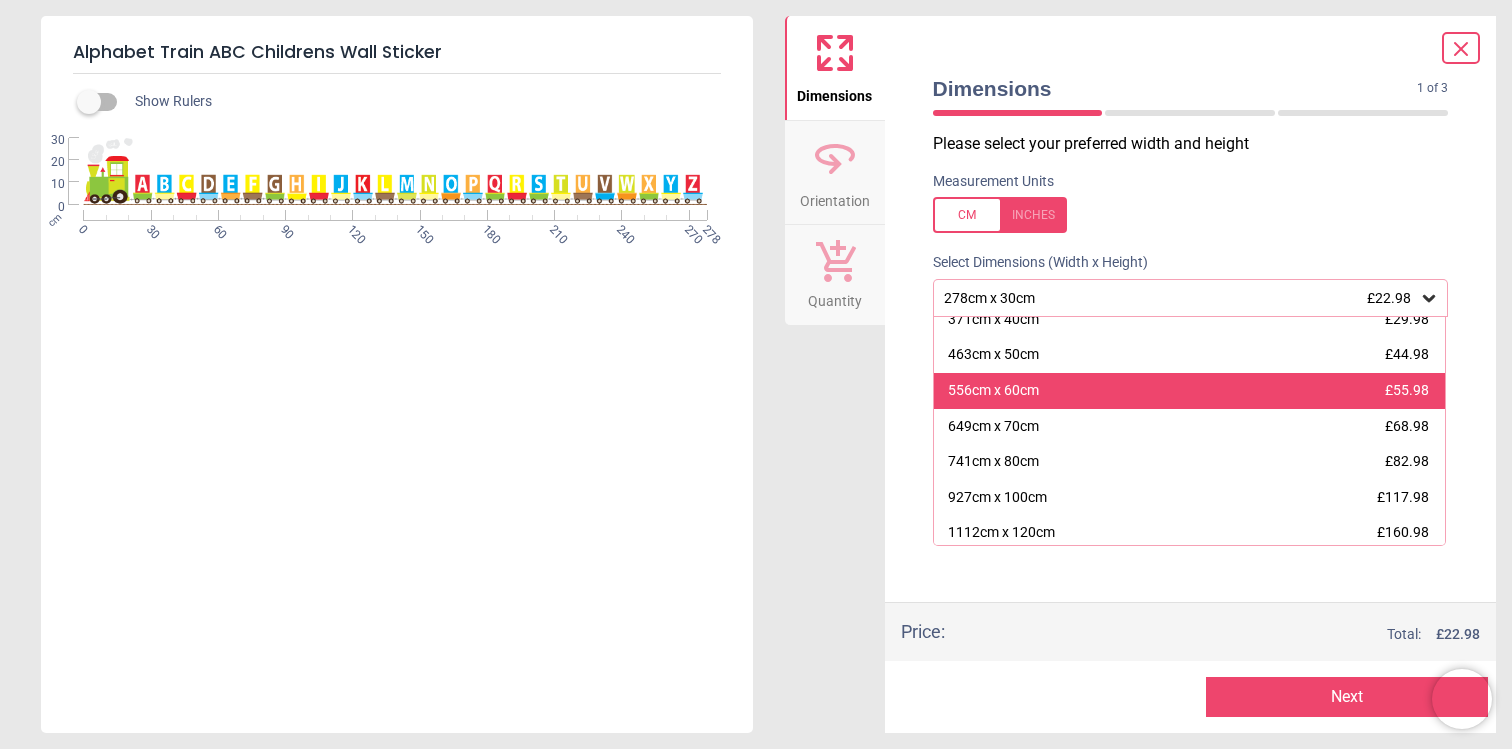 scroll, scrollTop: 92, scrollLeft: 0, axis: vertical 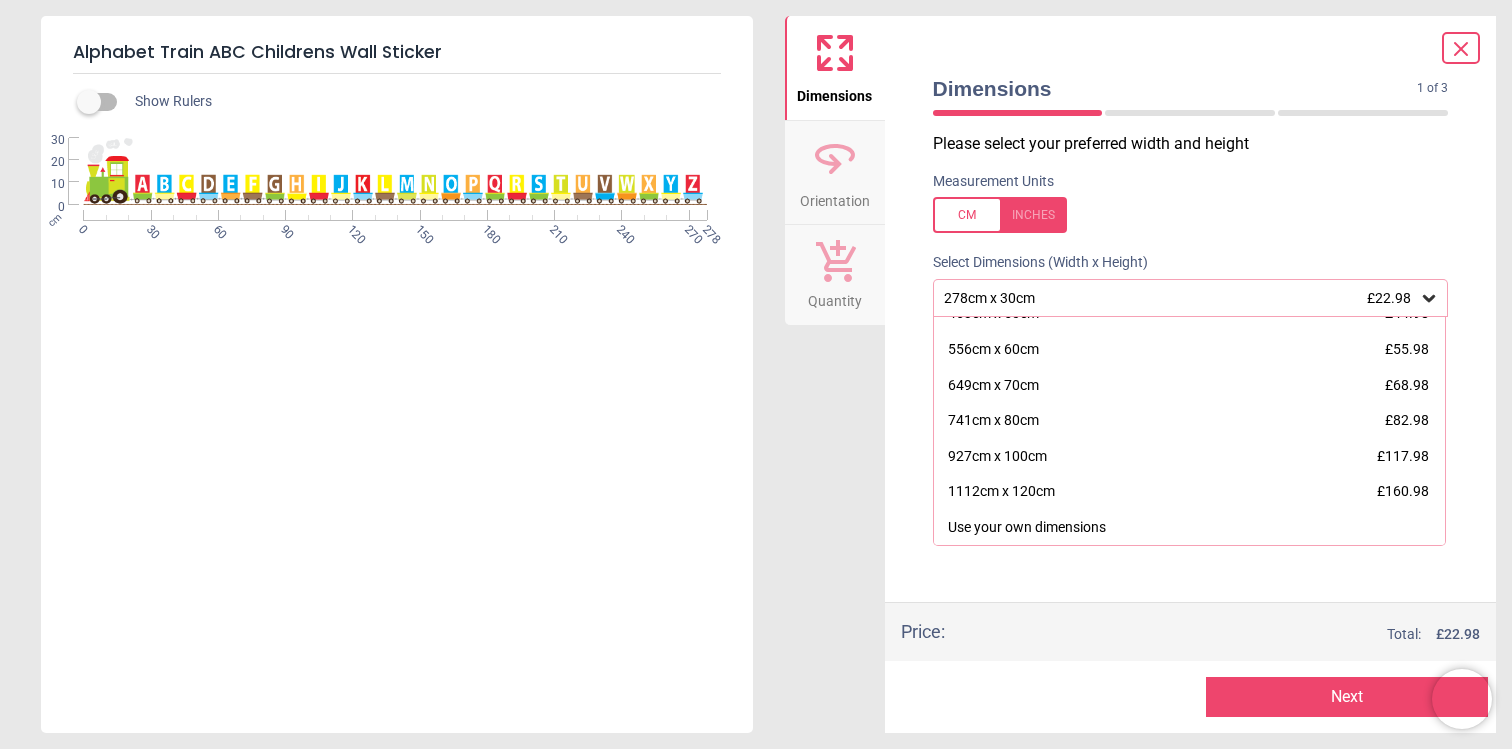 click on "Please select your preferred width and height Measurement Units Select Dimensions (Width x Height) 278cm  x  30cm       £22.98 278cm  x  30cm       £22.98 371cm  x  40cm       £29.98 463cm  x  50cm       £44.98 556cm  x  60cm       £55.98 649cm  x  70cm       £68.98 741cm  x  80cm       £82.98 927cm  x  100cm       £117.98 1112cm  x  120cm       £160.98 Use your own dimensions Use custom dimensions" at bounding box center (1191, 367) 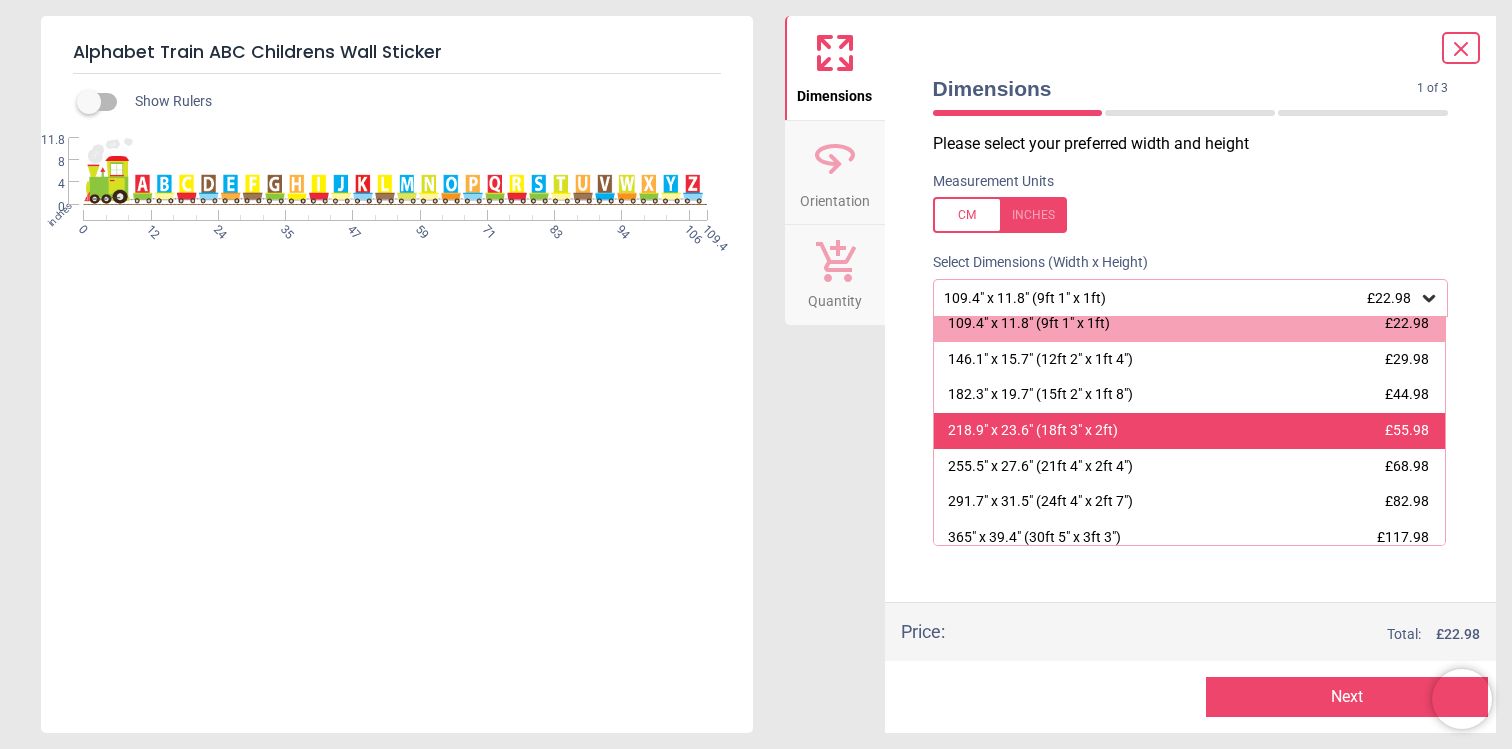 scroll, scrollTop: 0, scrollLeft: 0, axis: both 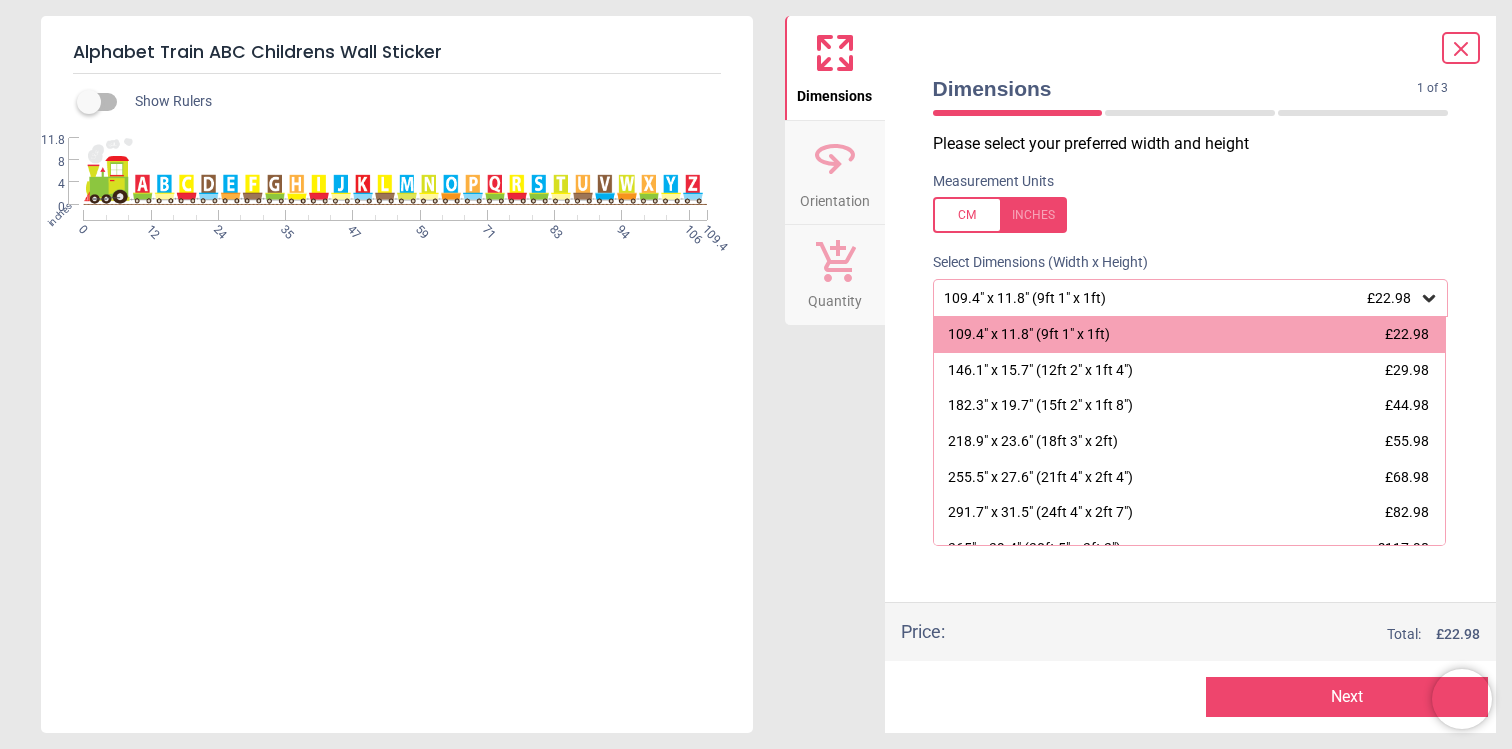 click at bounding box center [1000, 215] 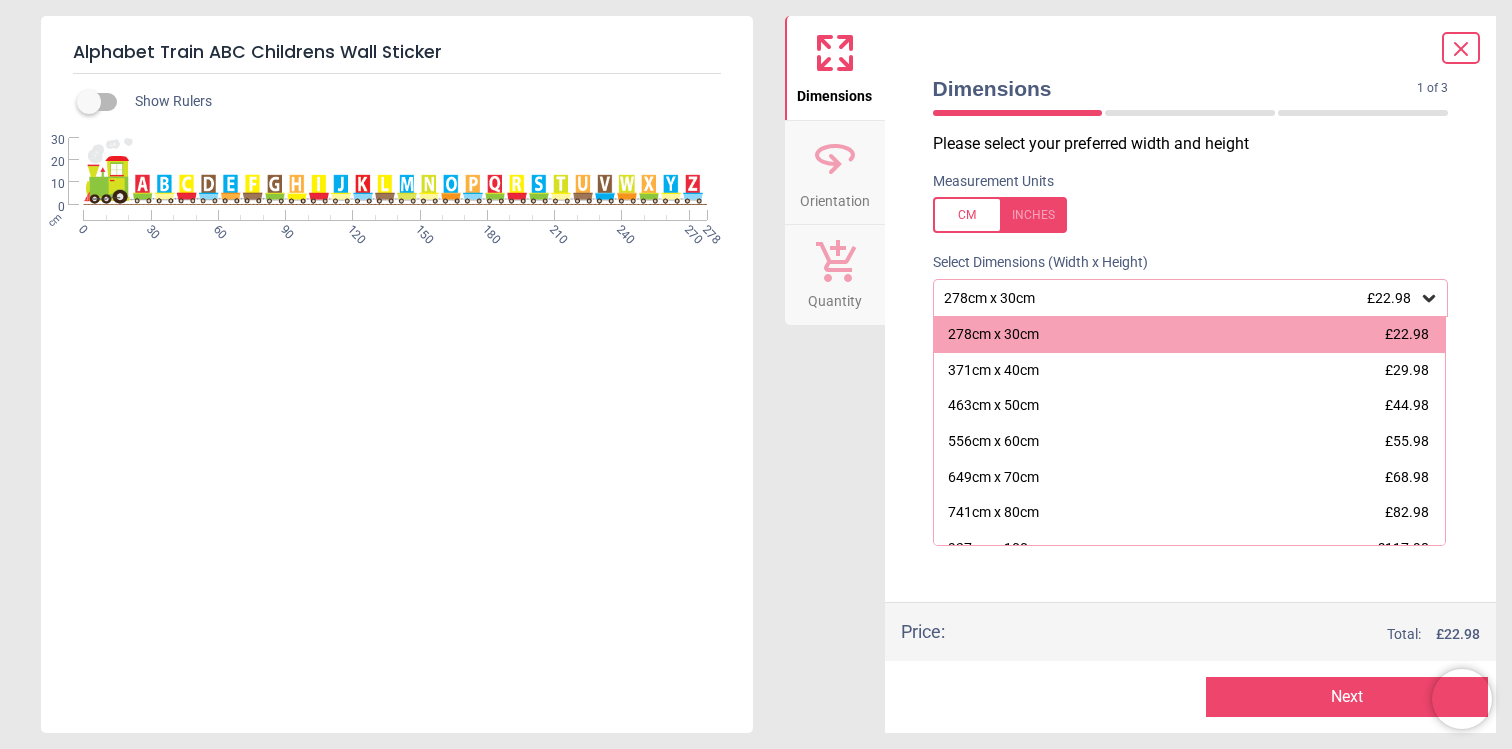 click at bounding box center [89, 102] 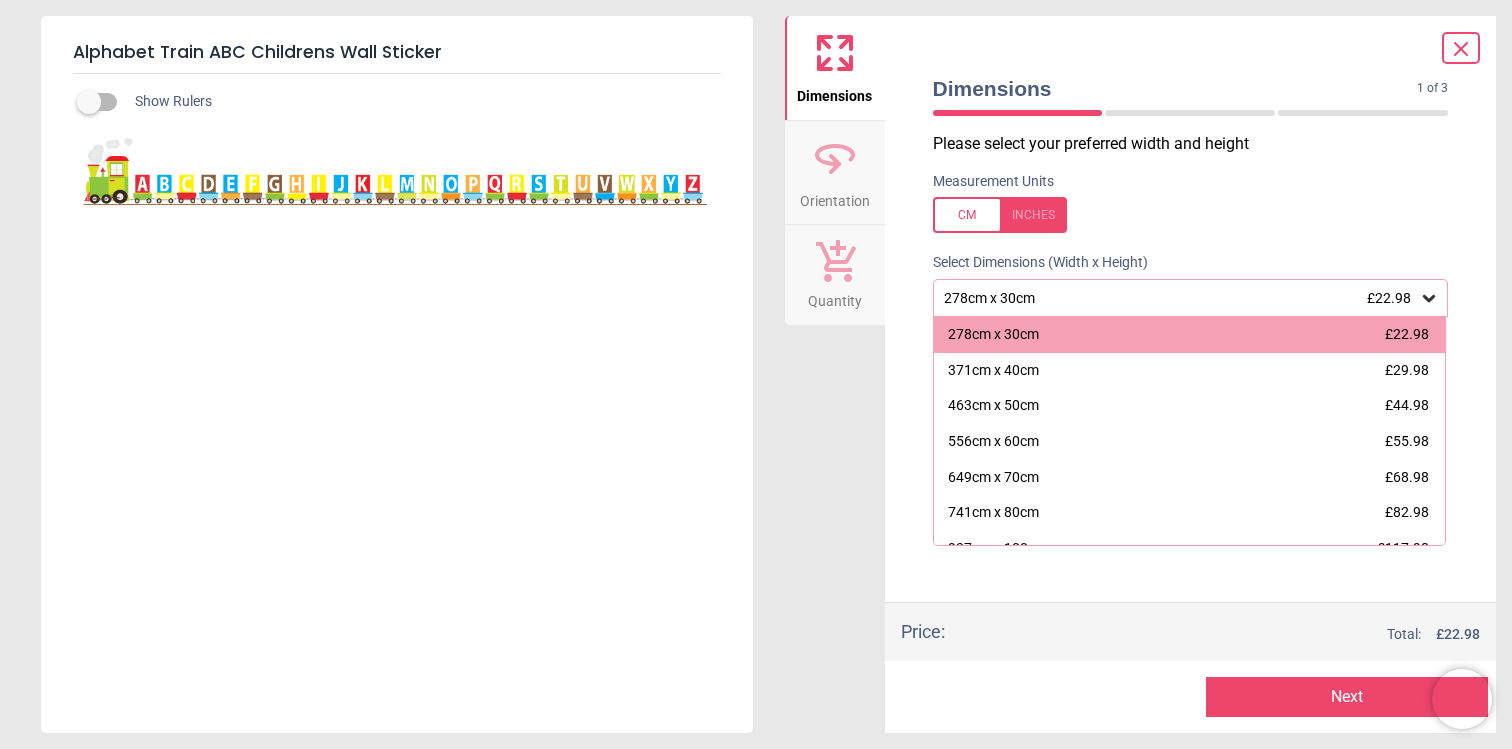 click at bounding box center (89, 102) 